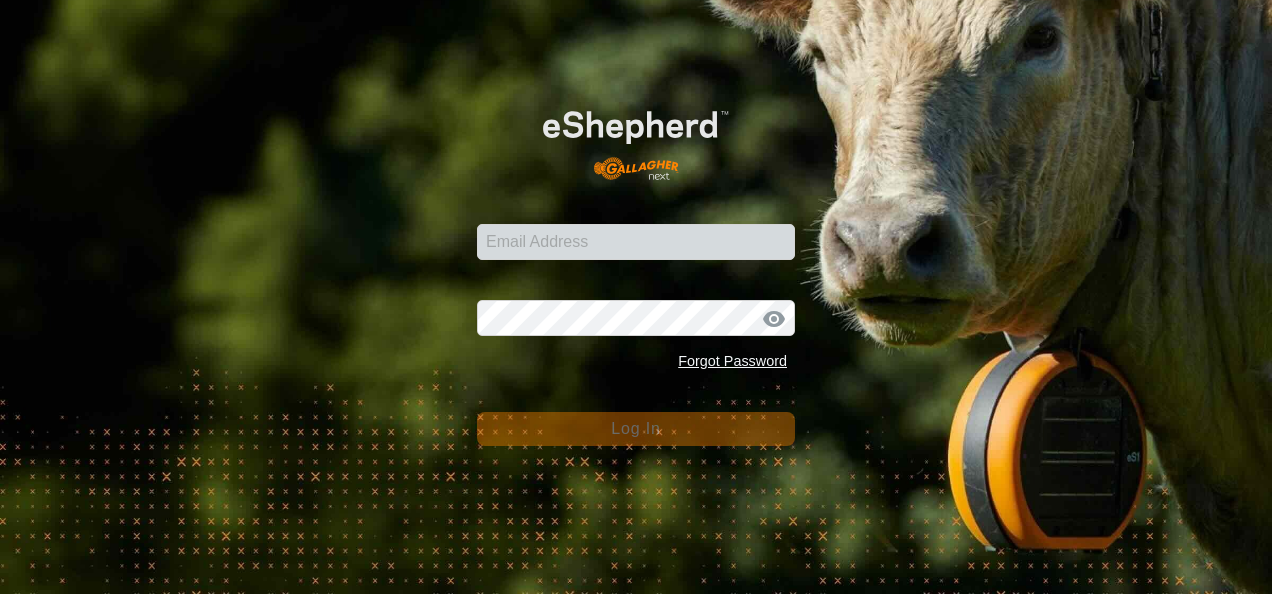 scroll, scrollTop: 0, scrollLeft: 0, axis: both 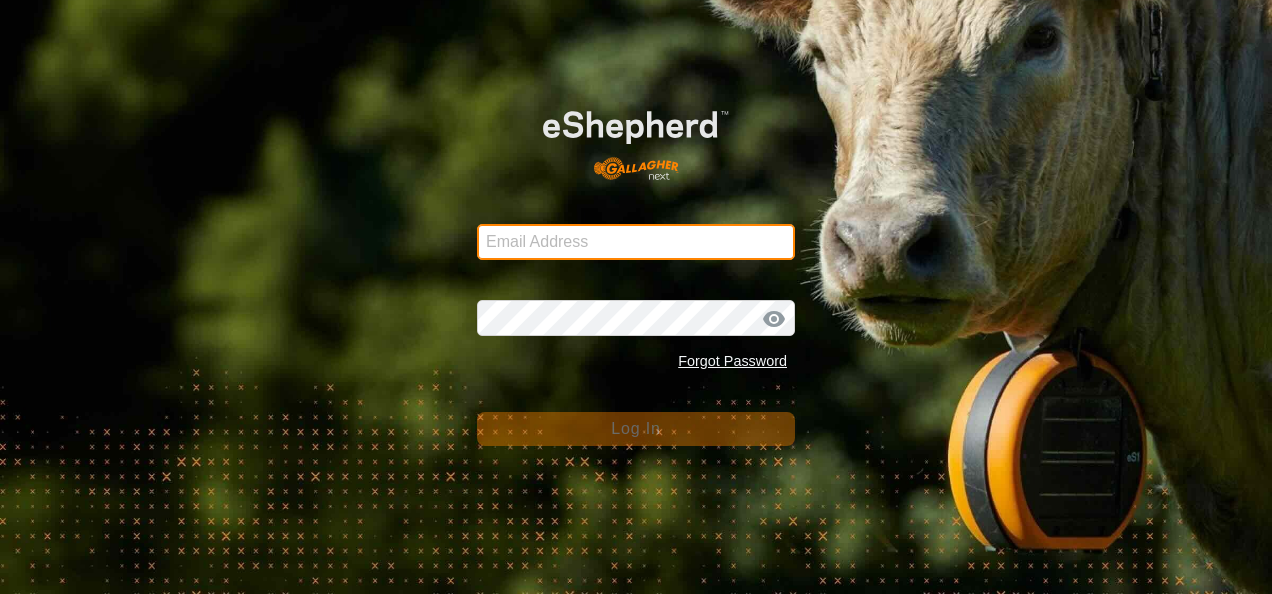 type on "[EMAIL_ADDRESS][DOMAIN_NAME]" 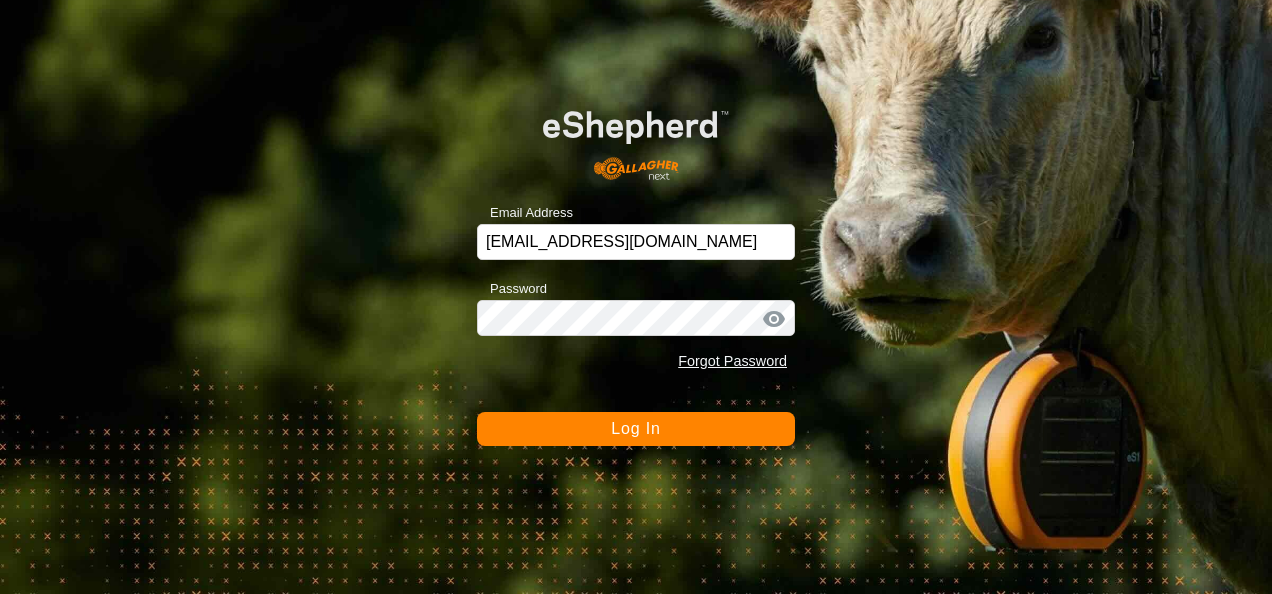 click on "Log In" 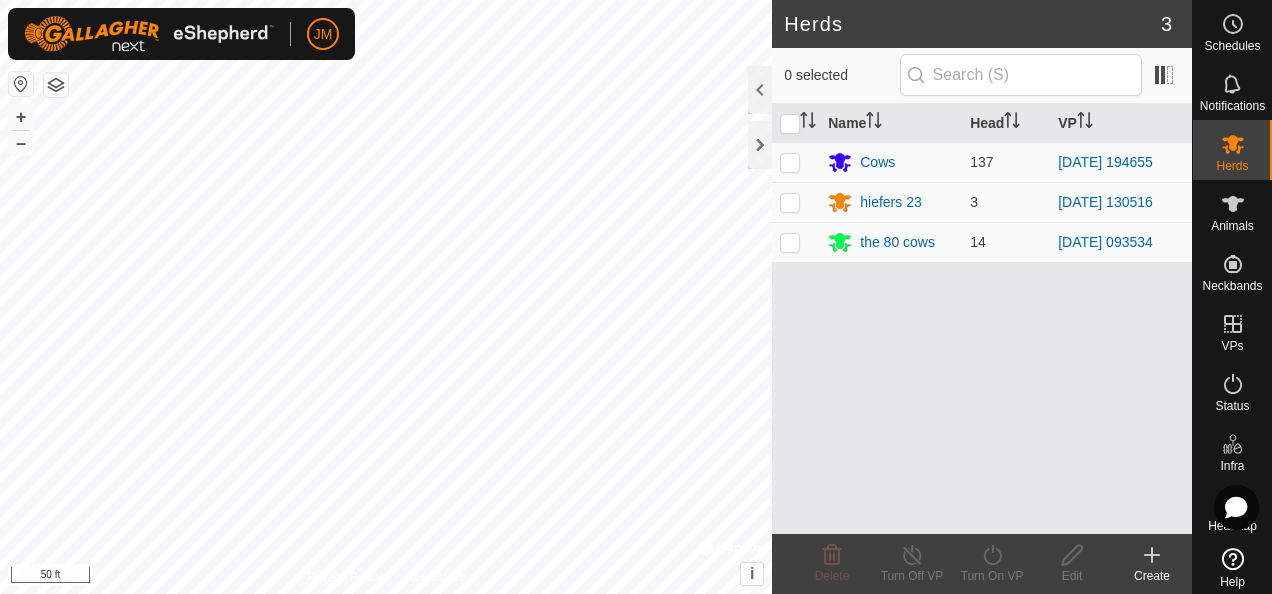 click on "JM Schedules Notifications Herds Animals Neckbands VPs Status Infra Heatmap Help Herds 3  0 selected   Name   Head   VP  Cows 137 [DATE] 194655 hiefers 23 3 [DATE] 130516 the 80 cows 14 [DATE] 093534 Delete  Turn Off VP   Turn On VP   Edit   Create  Privacy Policy Contact Us
2105
3152598874
Cows
[DATE] 194655 + – ⇧ i ©  Mapbox , ©  OpenStreetMap ,  Improve this map 50 ft" at bounding box center (636, 297) 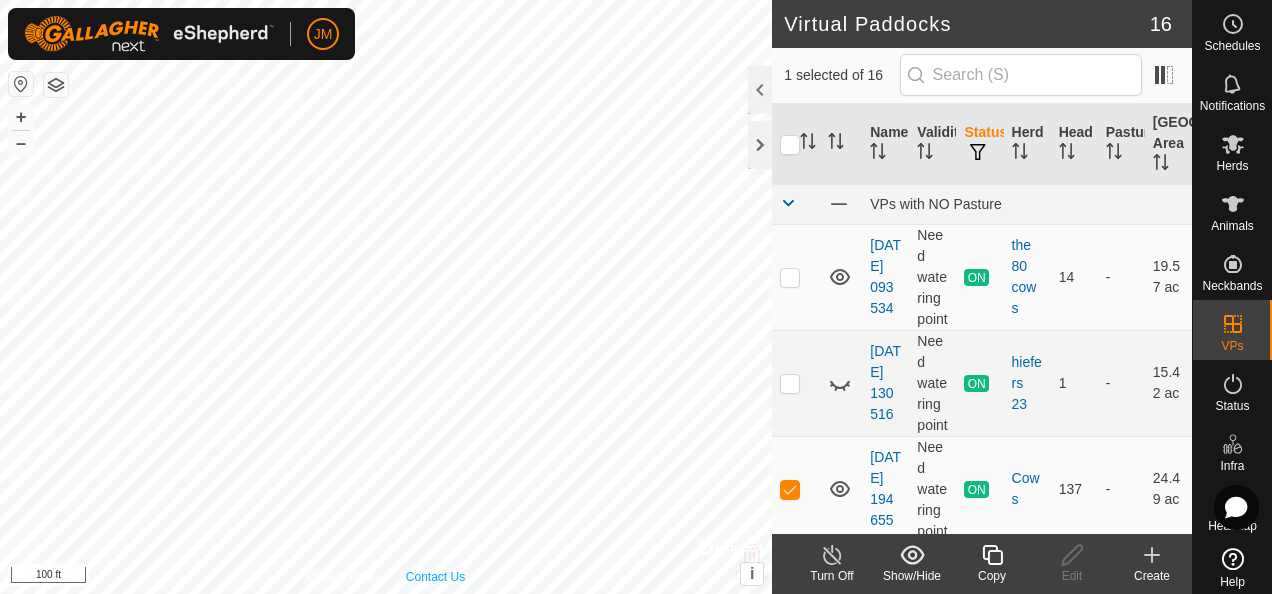 checkbox on "false" 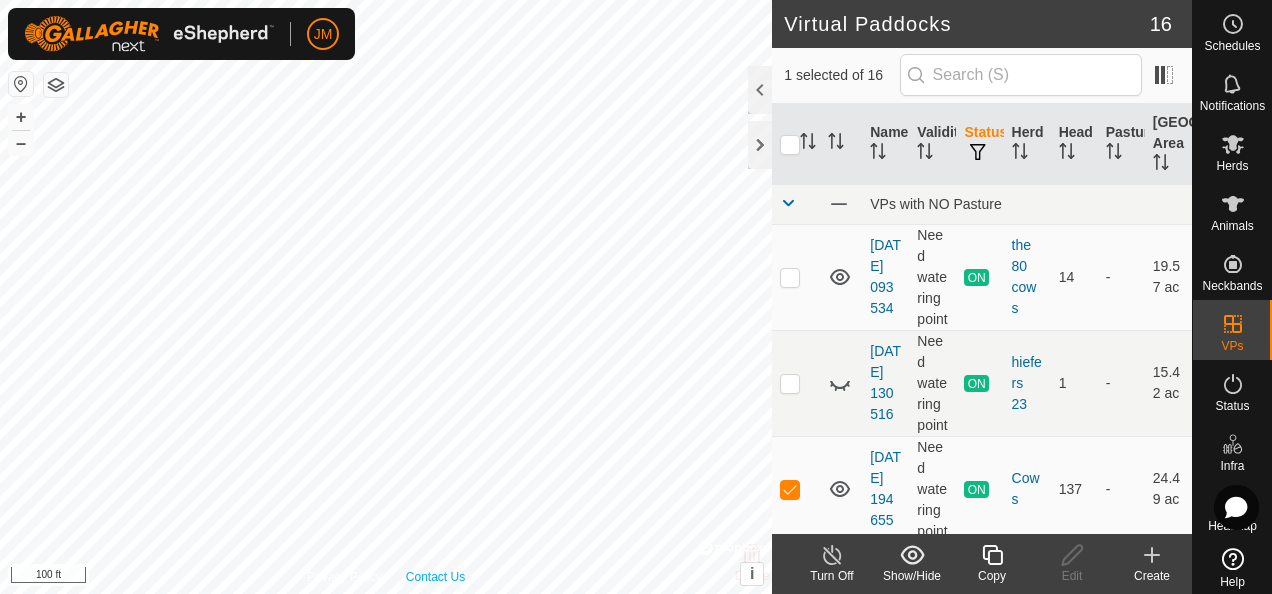 checkbox on "true" 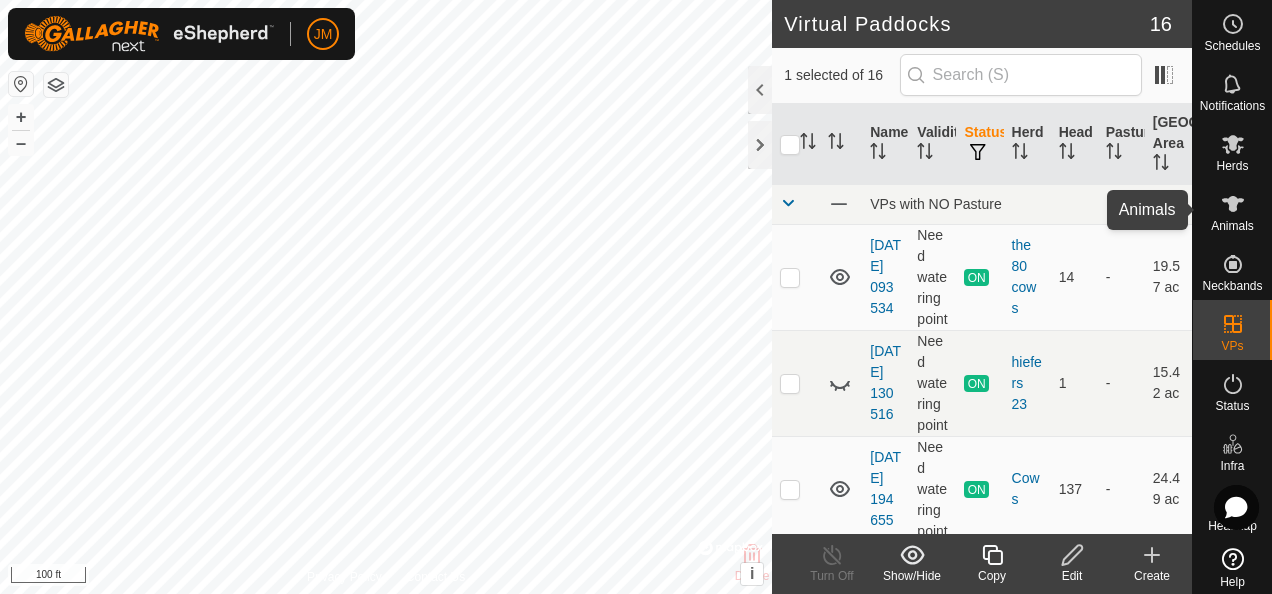 click on "Animals" at bounding box center [1232, 226] 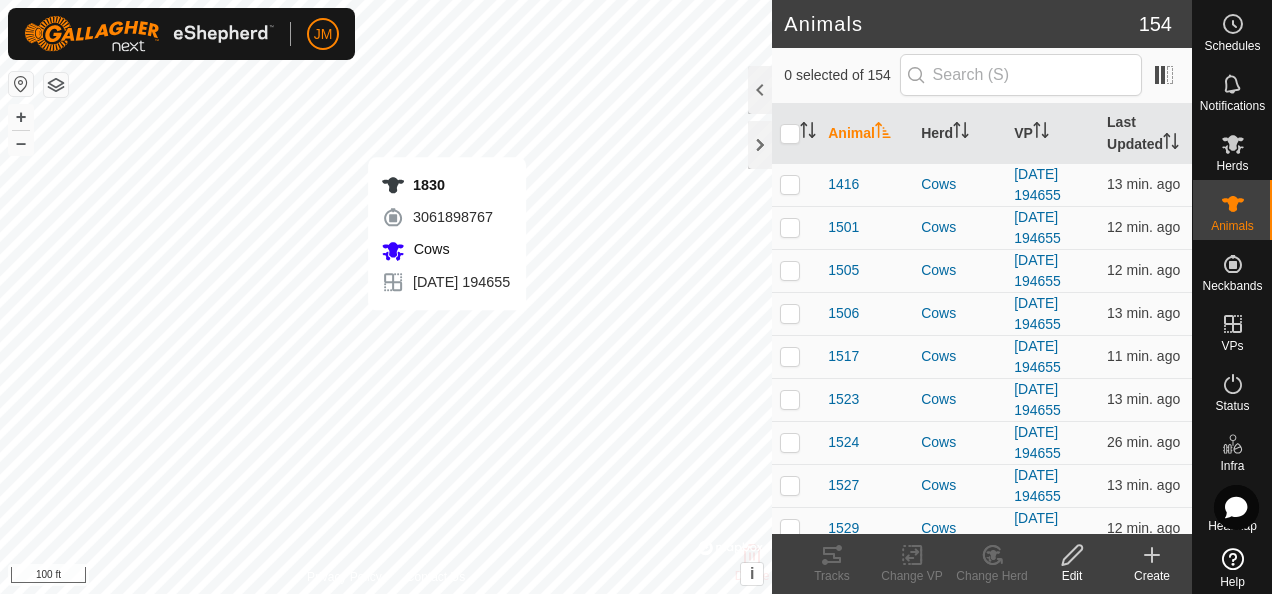 checkbox on "true" 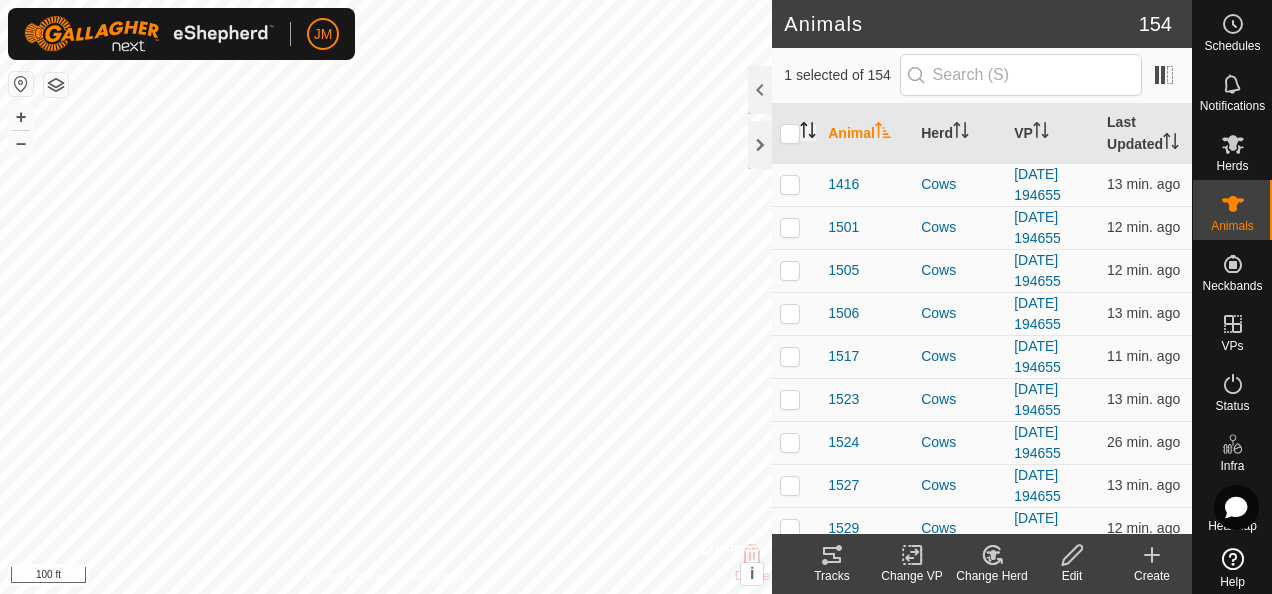 click 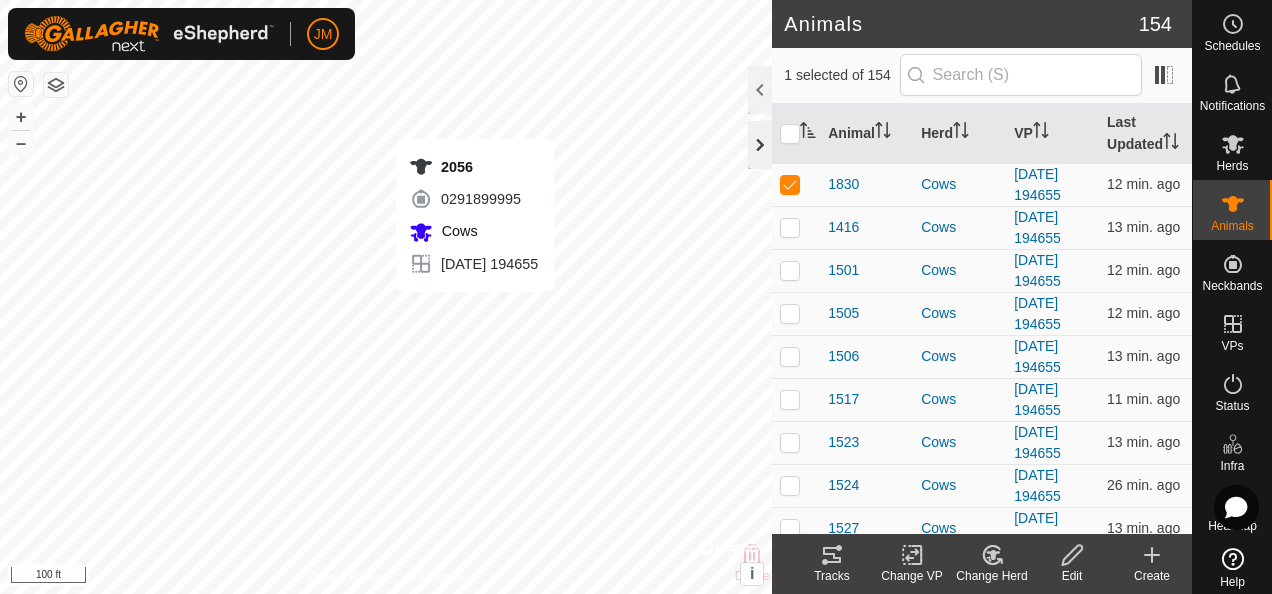 checkbox on "true" 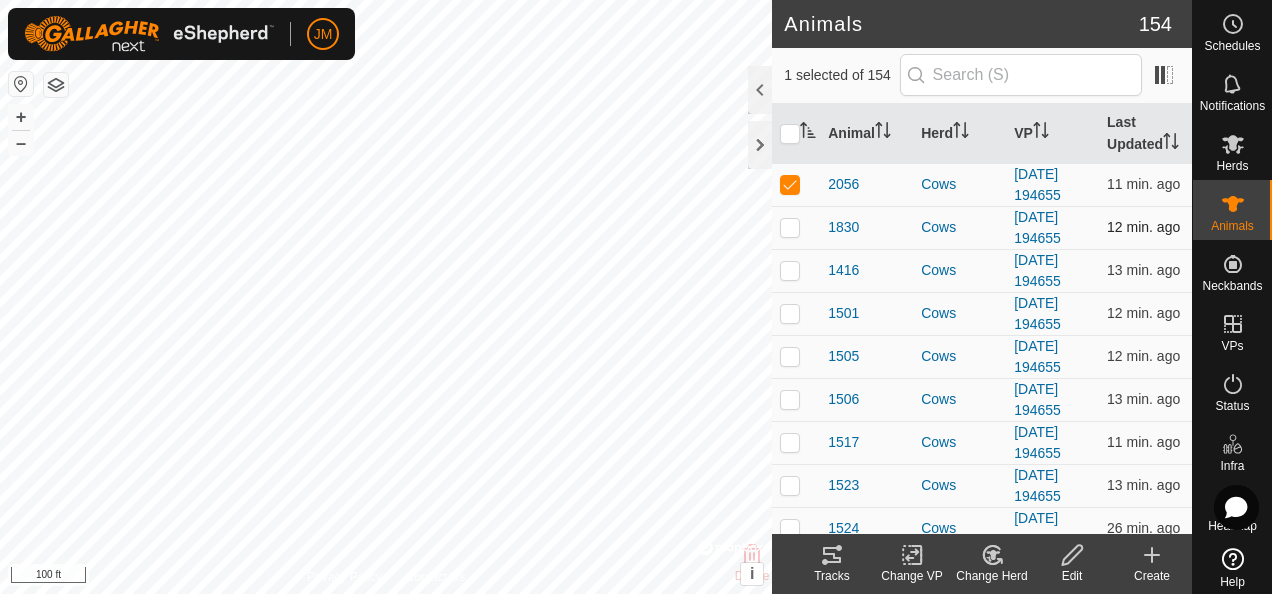 click at bounding box center [790, 227] 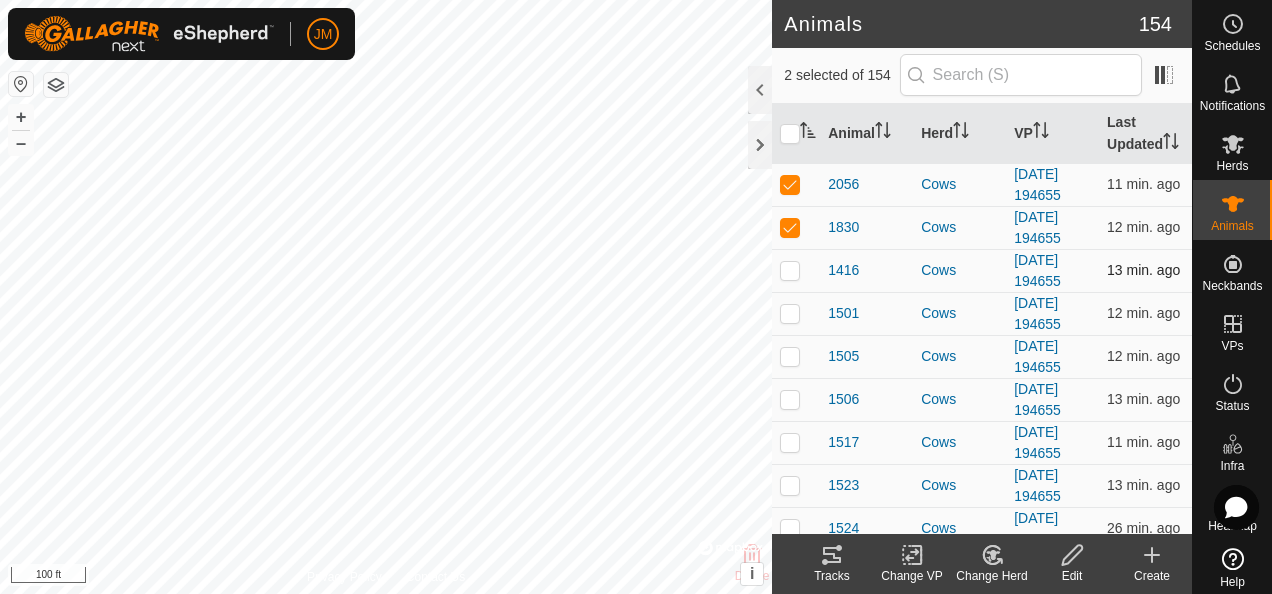 click at bounding box center (796, 270) 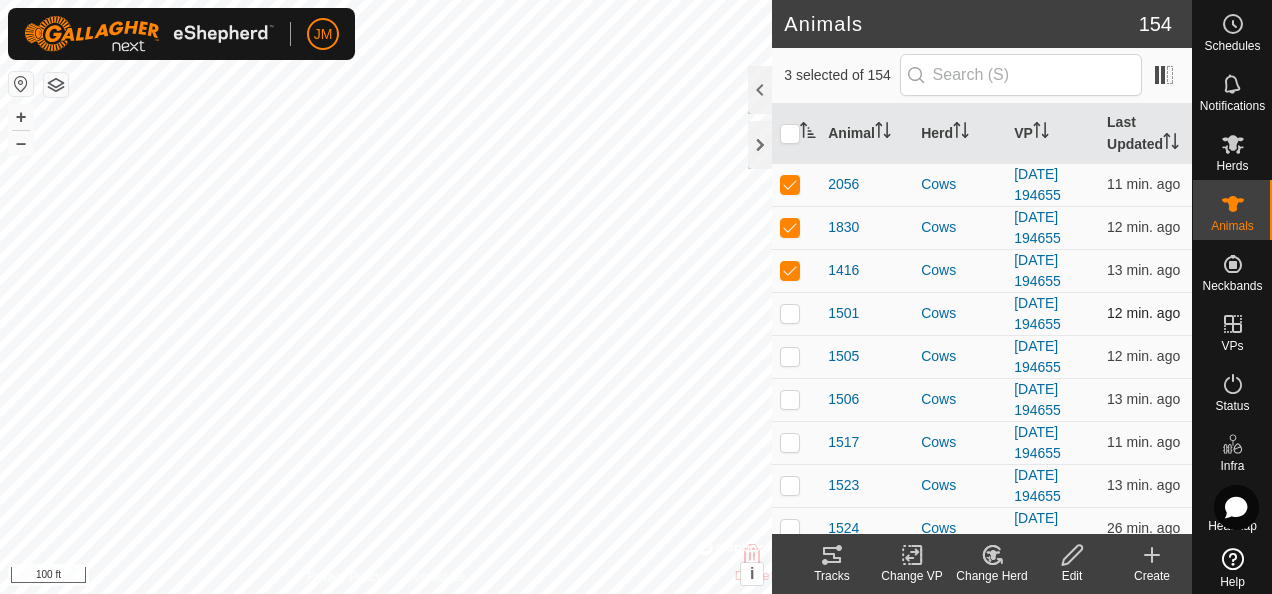 click at bounding box center [790, 313] 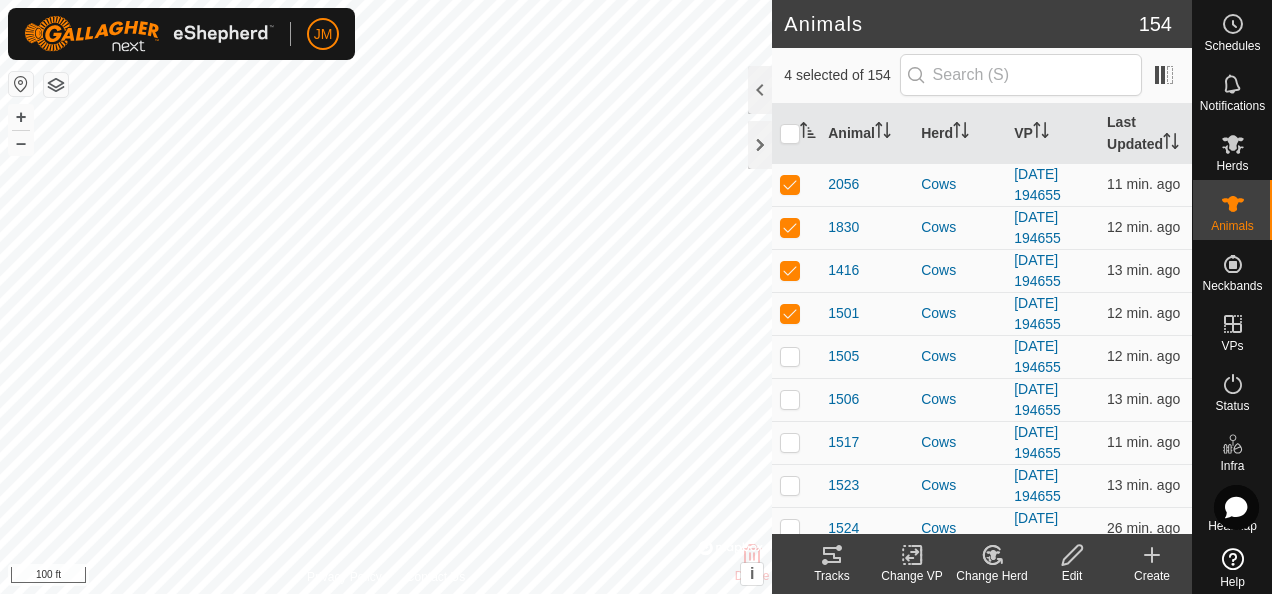 click 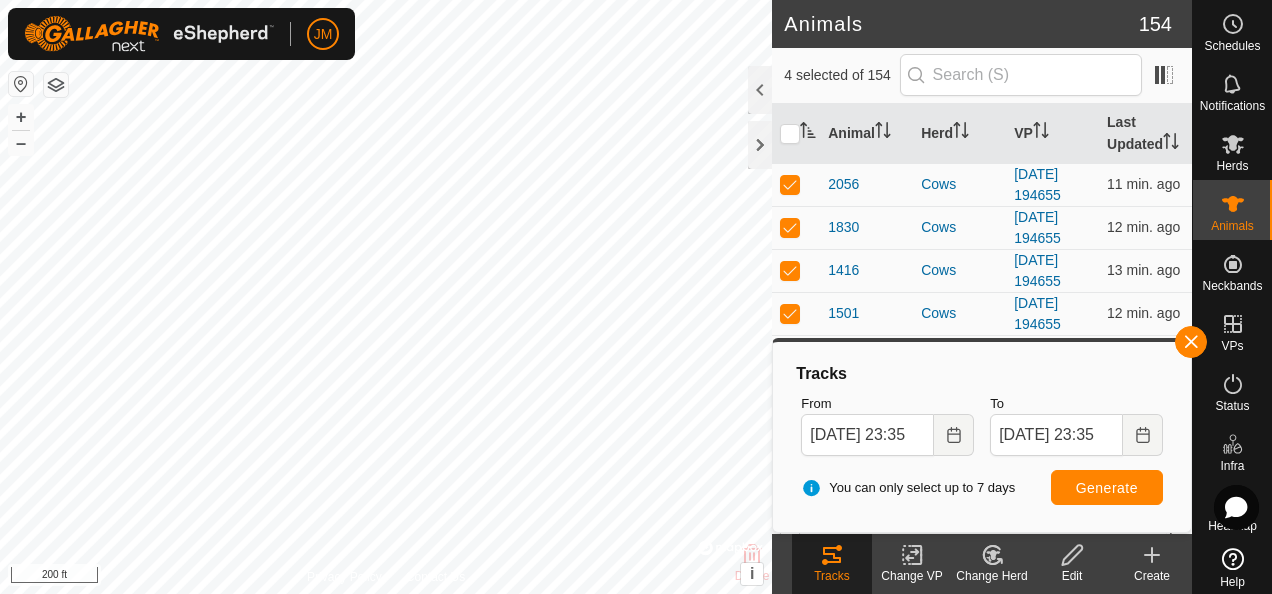 click at bounding box center [796, 134] 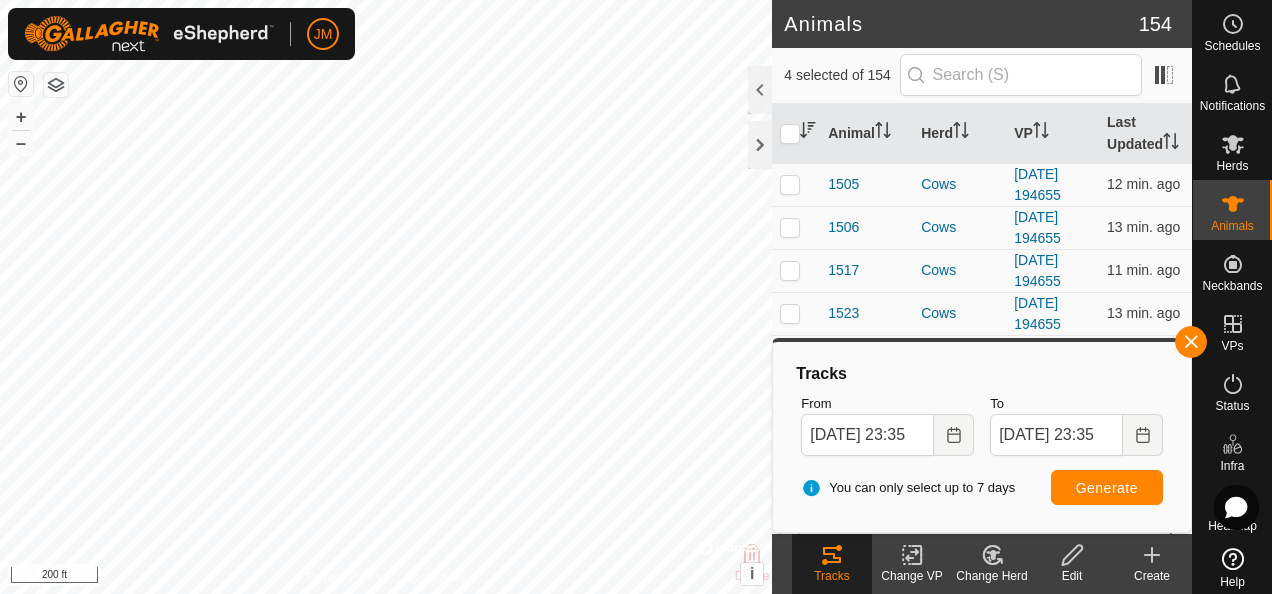 click 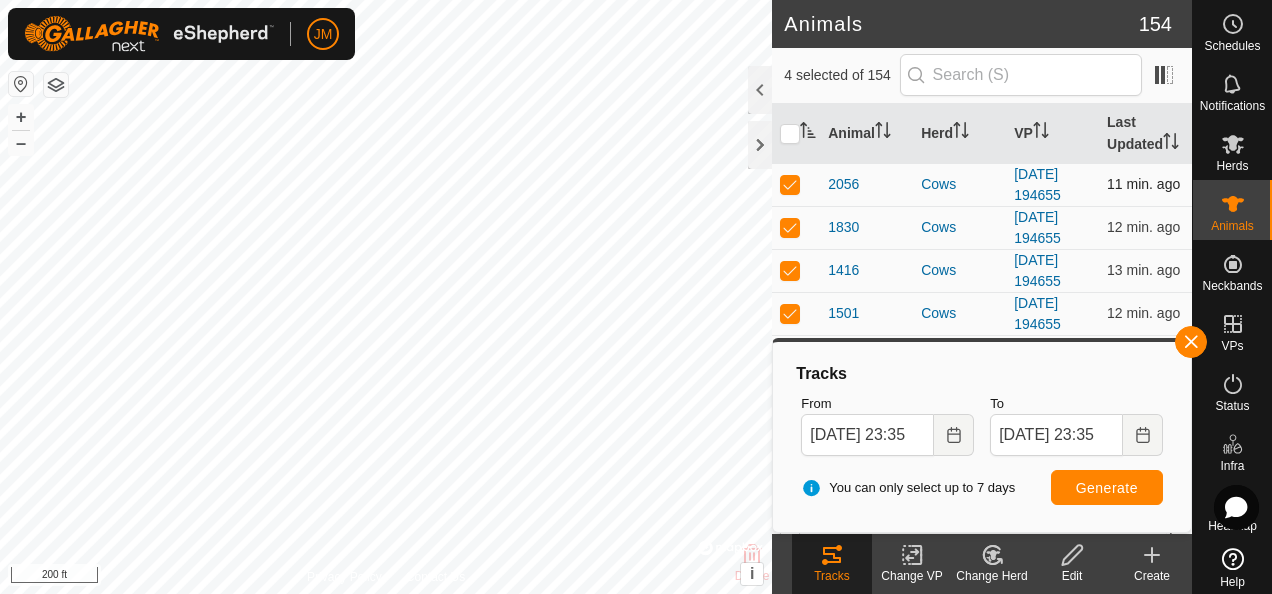 click at bounding box center [790, 184] 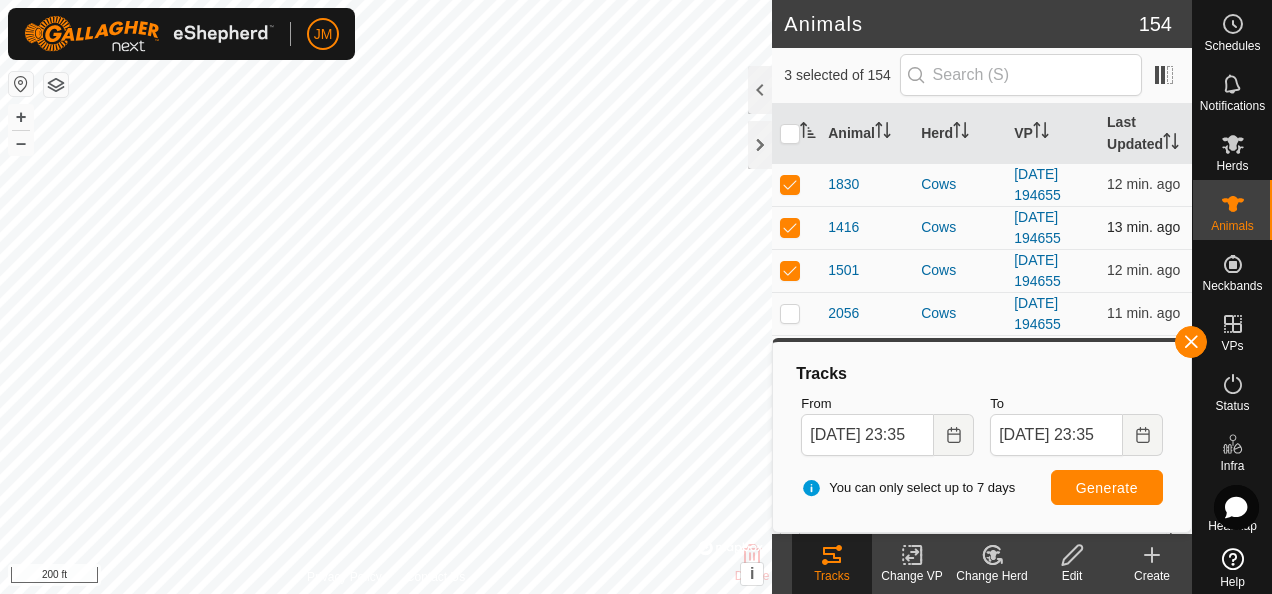 click at bounding box center (790, 227) 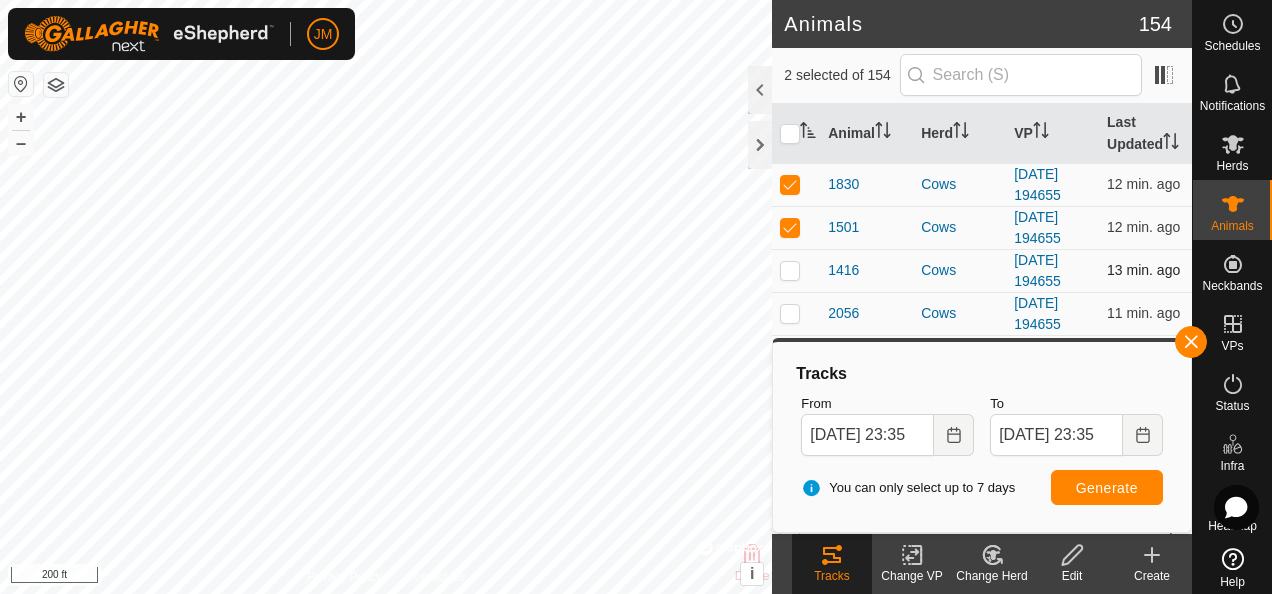 click at bounding box center [796, 270] 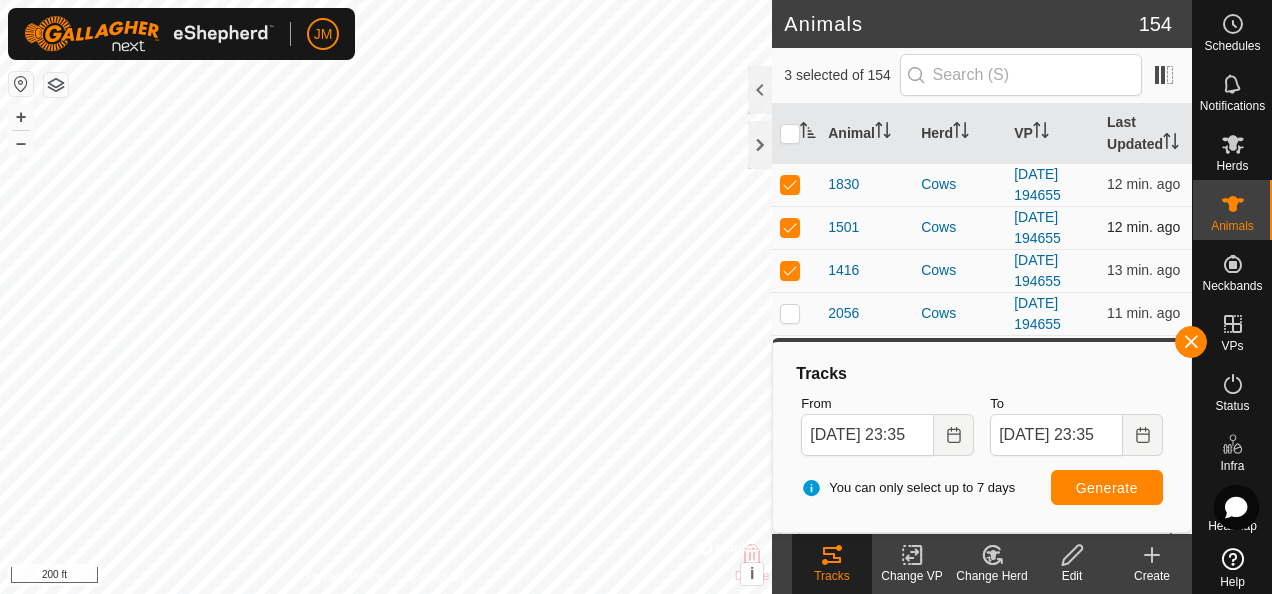 click at bounding box center (790, 227) 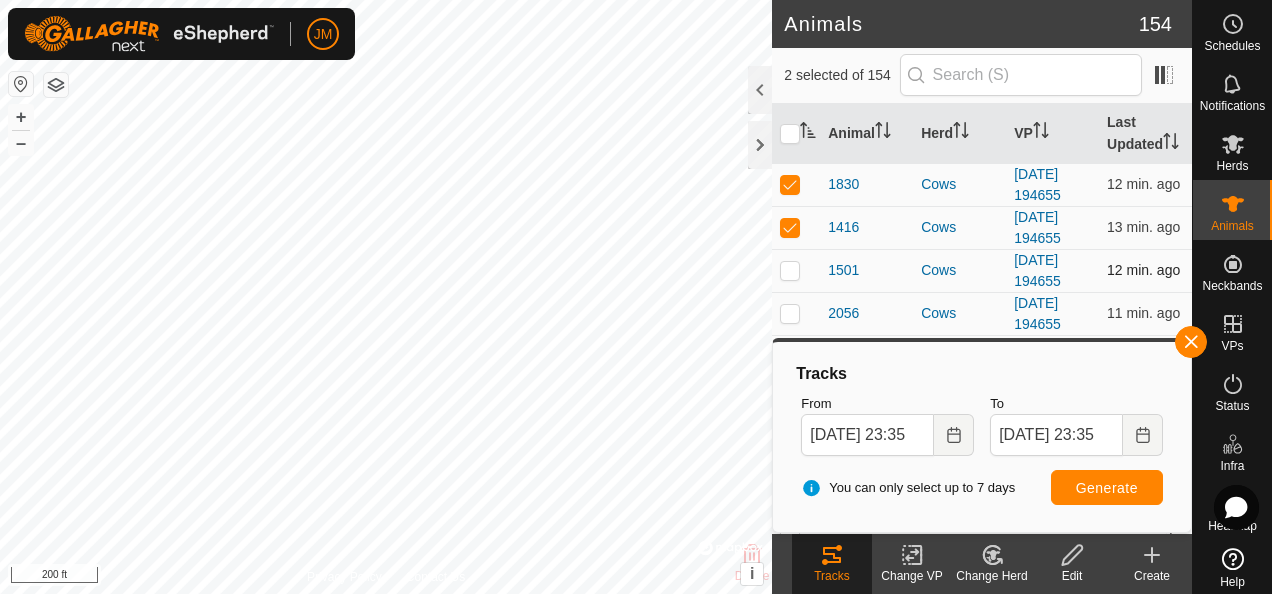 click at bounding box center (796, 270) 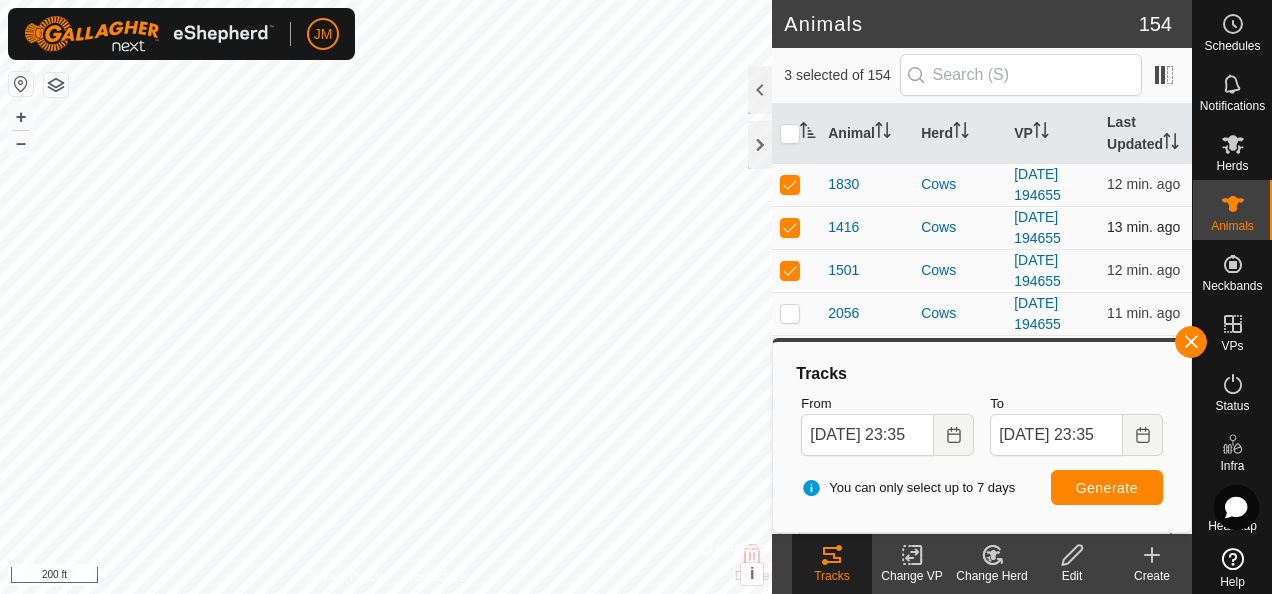 click at bounding box center [790, 227] 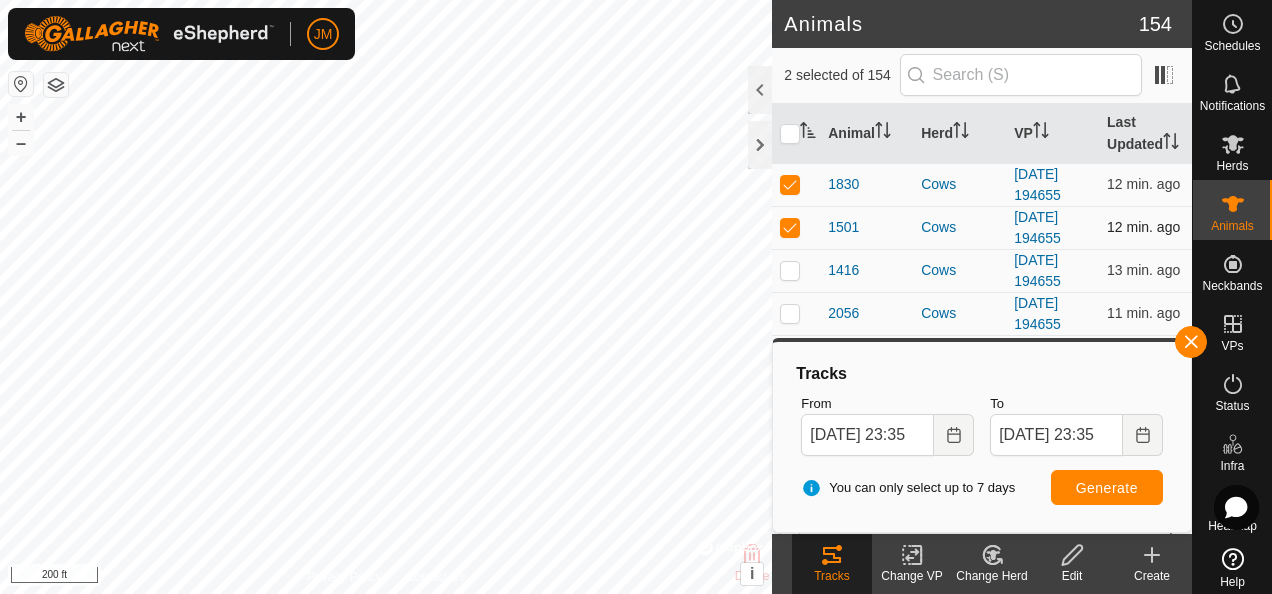 click at bounding box center [790, 227] 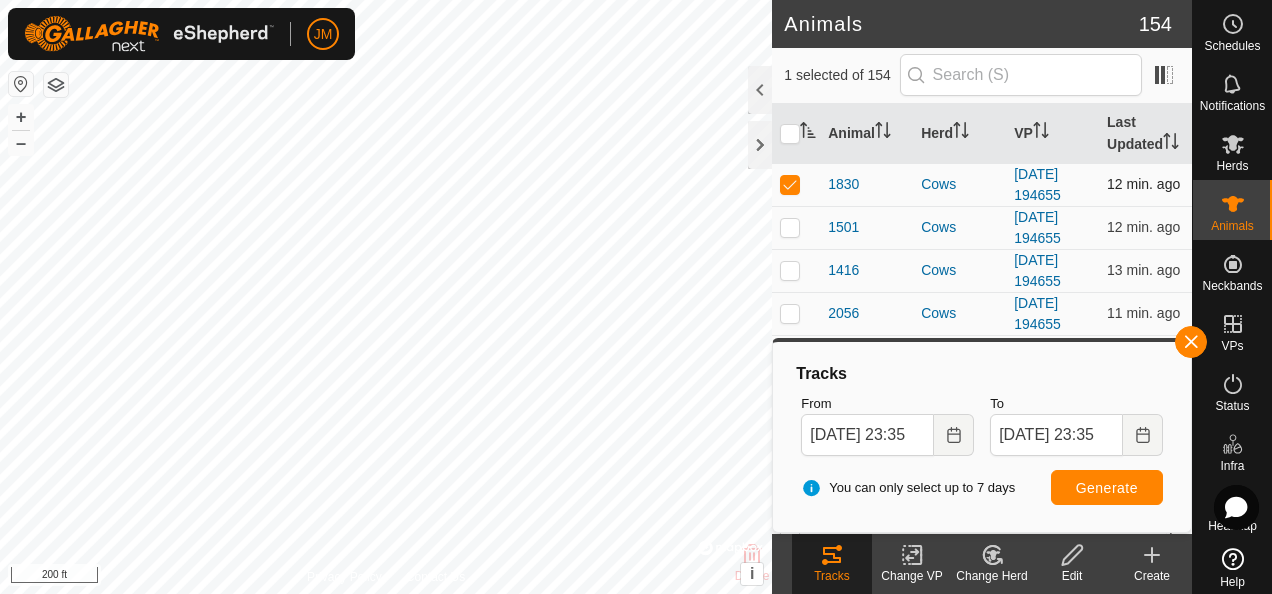 click at bounding box center (790, 184) 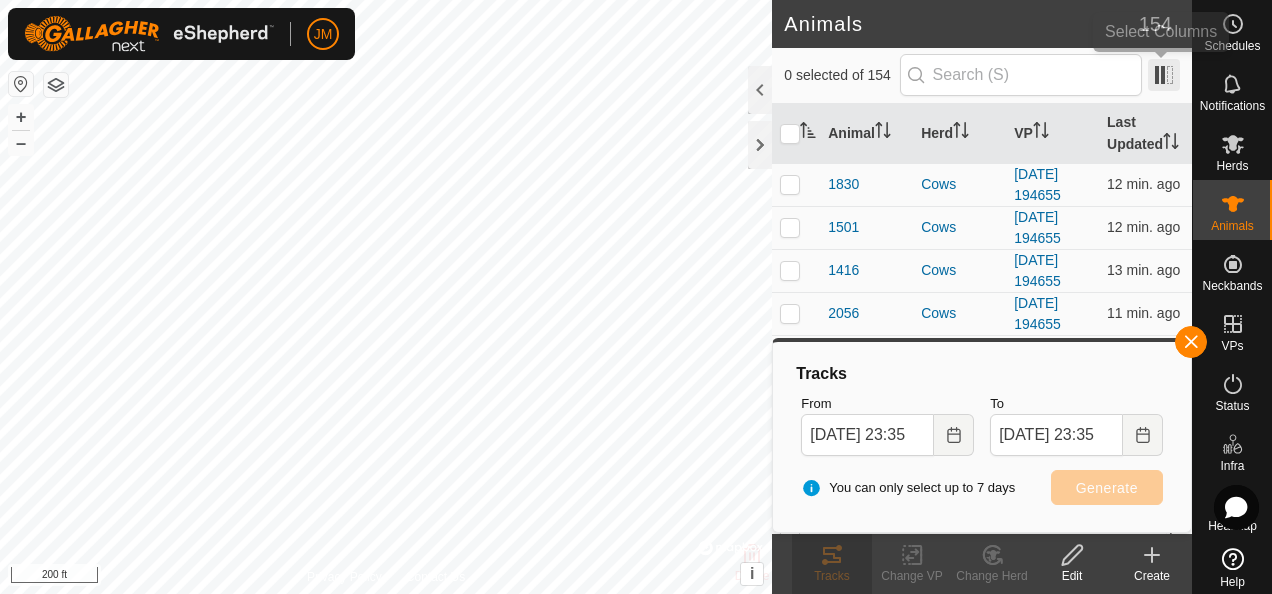 click at bounding box center [1164, 75] 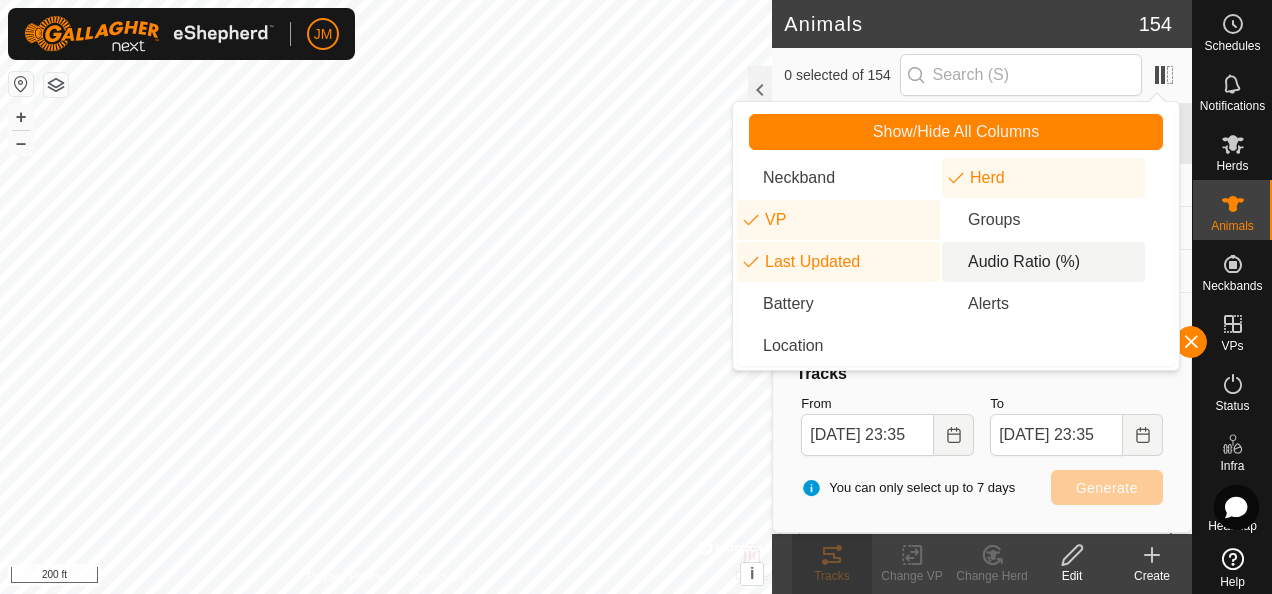 click on "Audio Ratio (%)" at bounding box center [1043, 262] 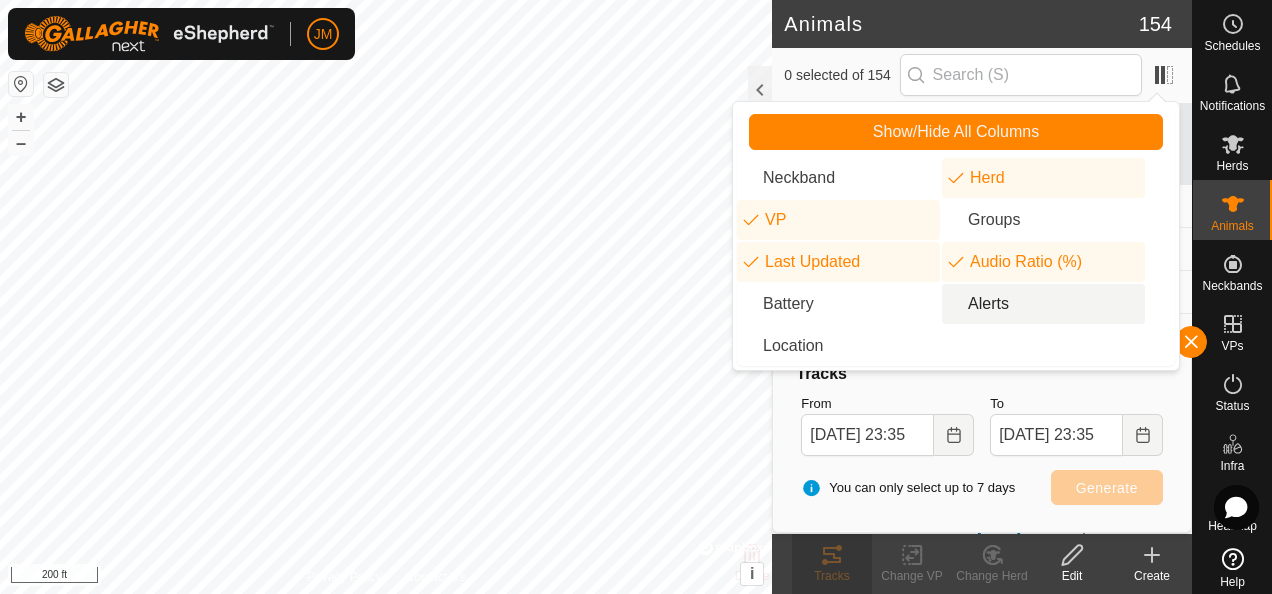 click on "Alerts" at bounding box center [1043, 304] 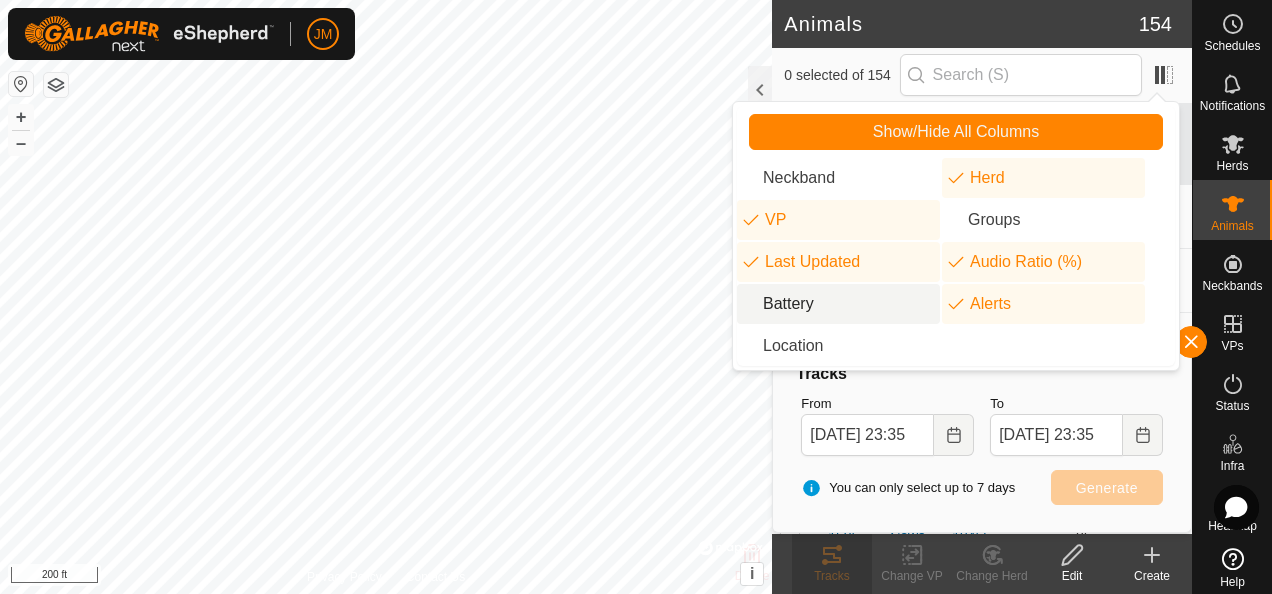 click on "Battery" at bounding box center [838, 304] 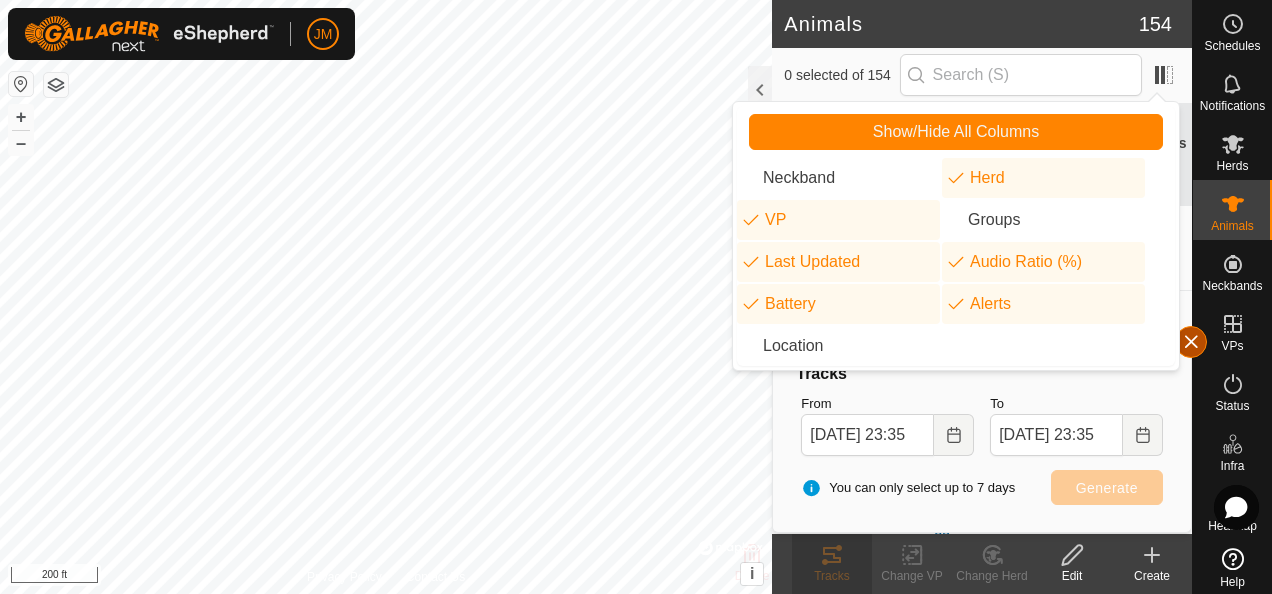 click at bounding box center [1191, 342] 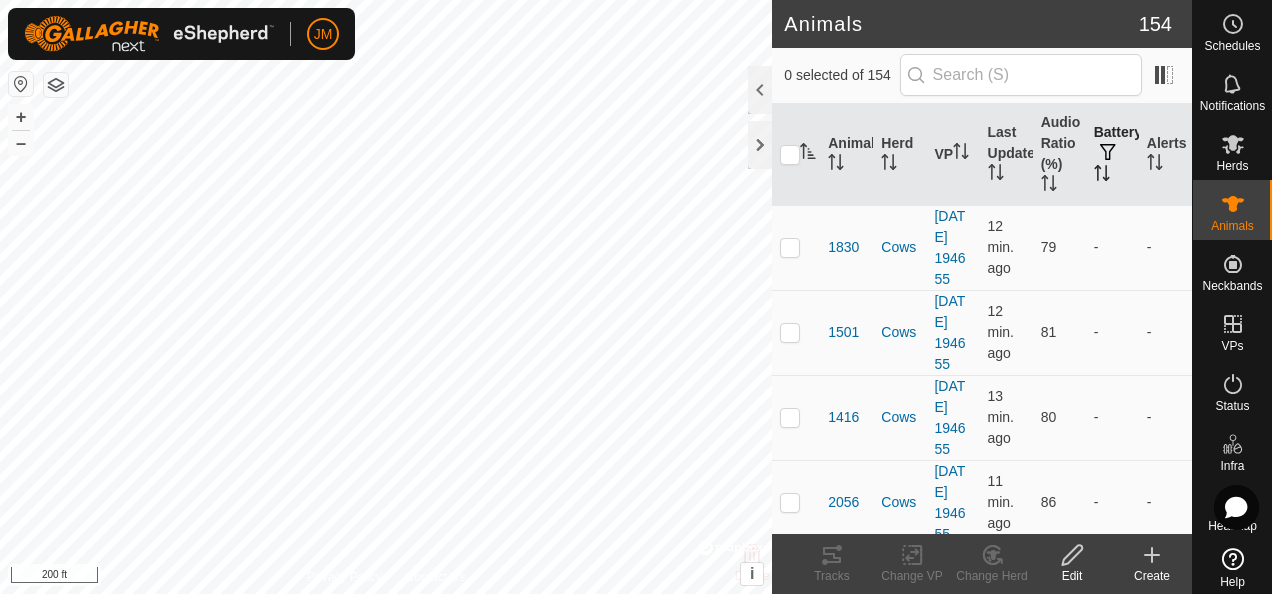 click 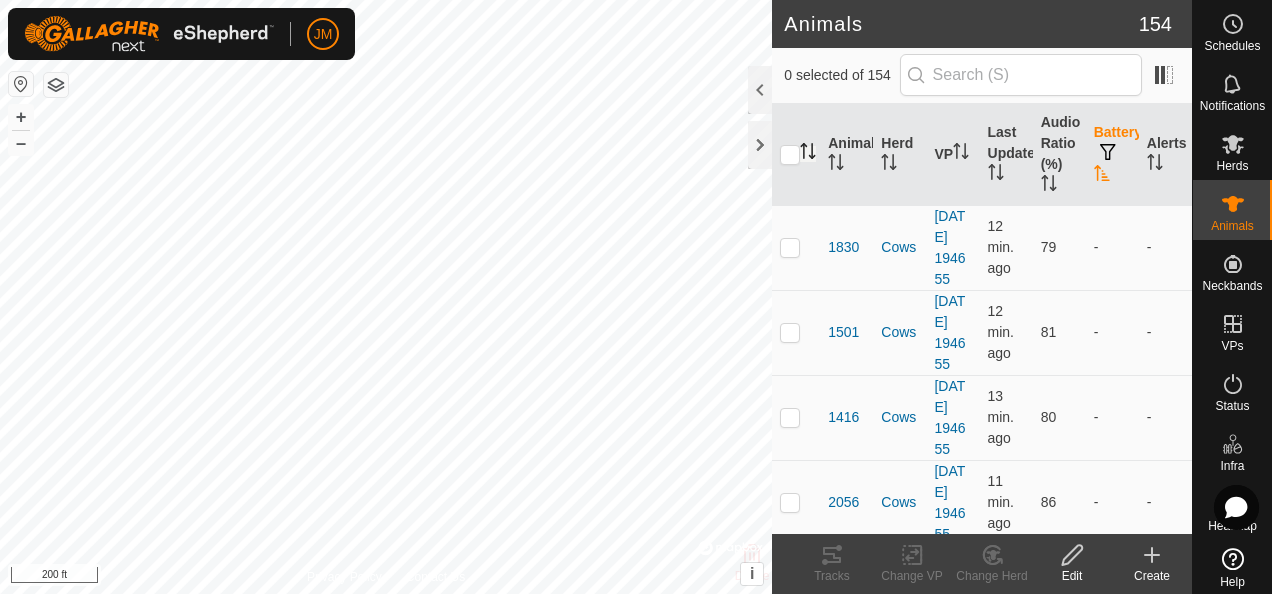 click 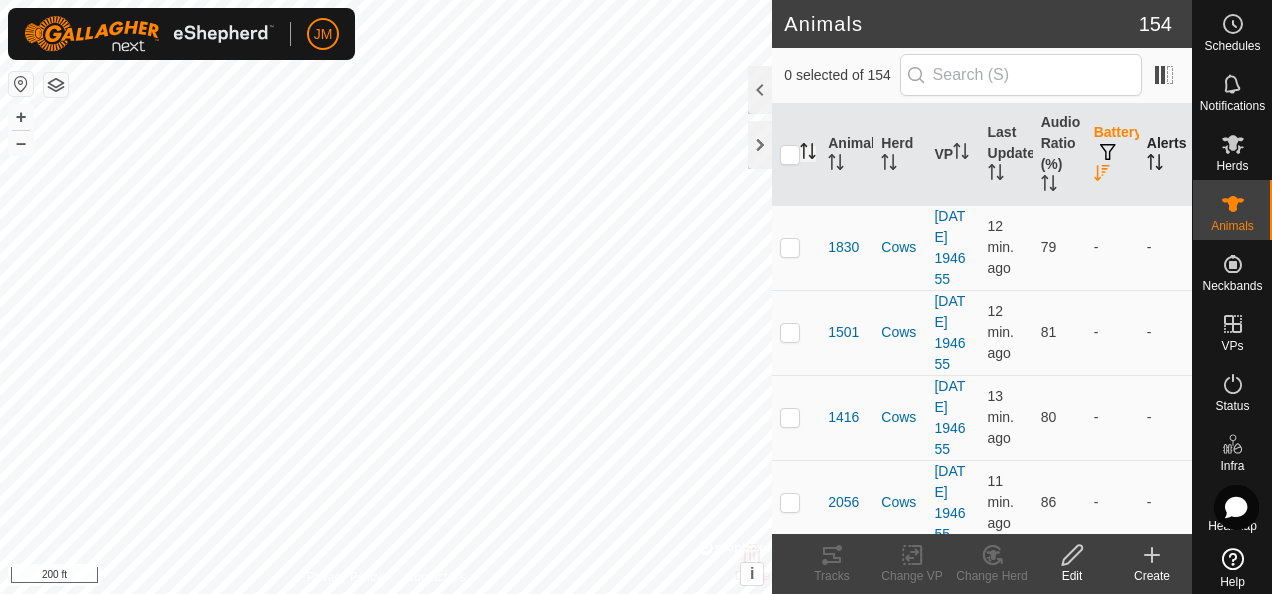 click 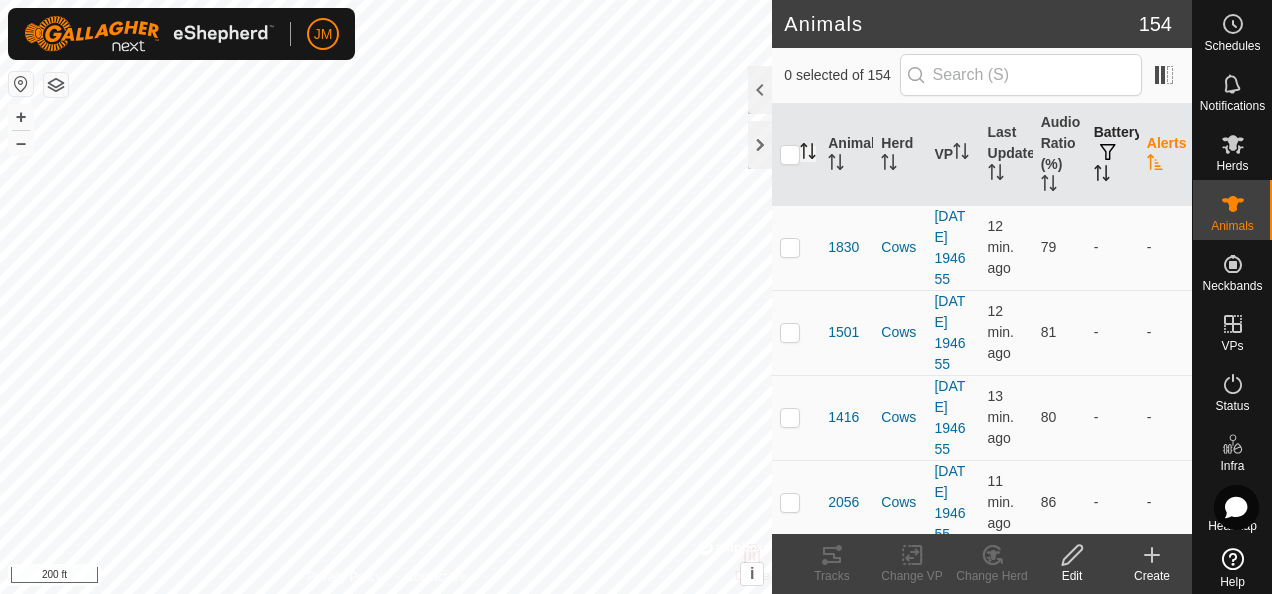 click 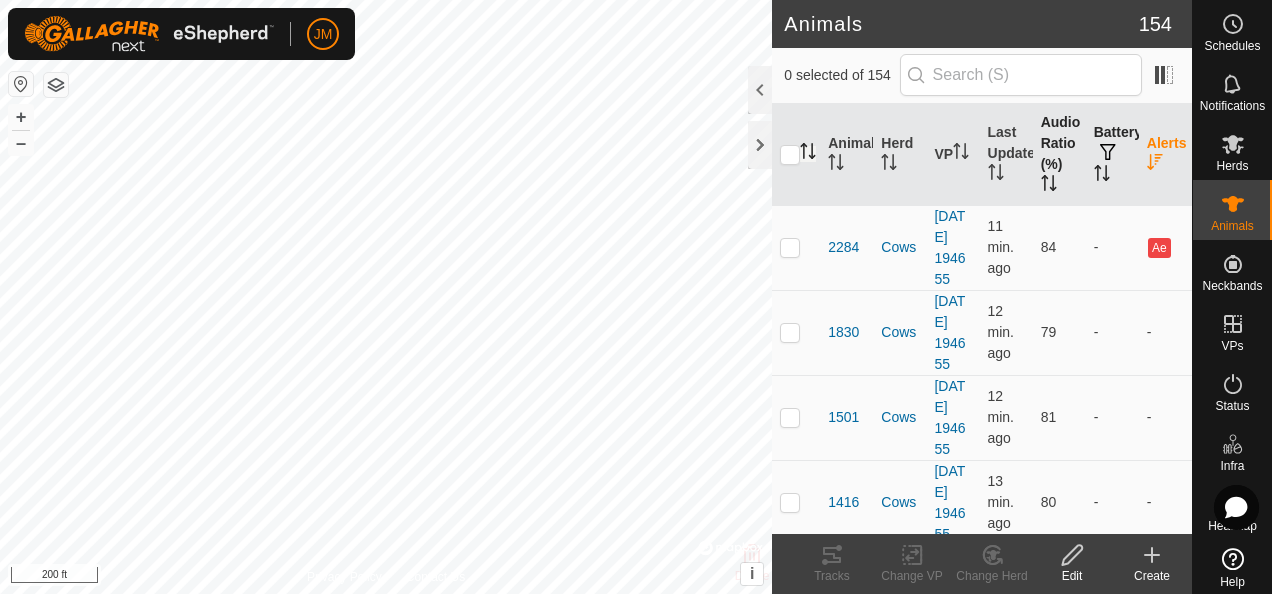 click on "Audio Ratio (%)" at bounding box center [1059, 155] 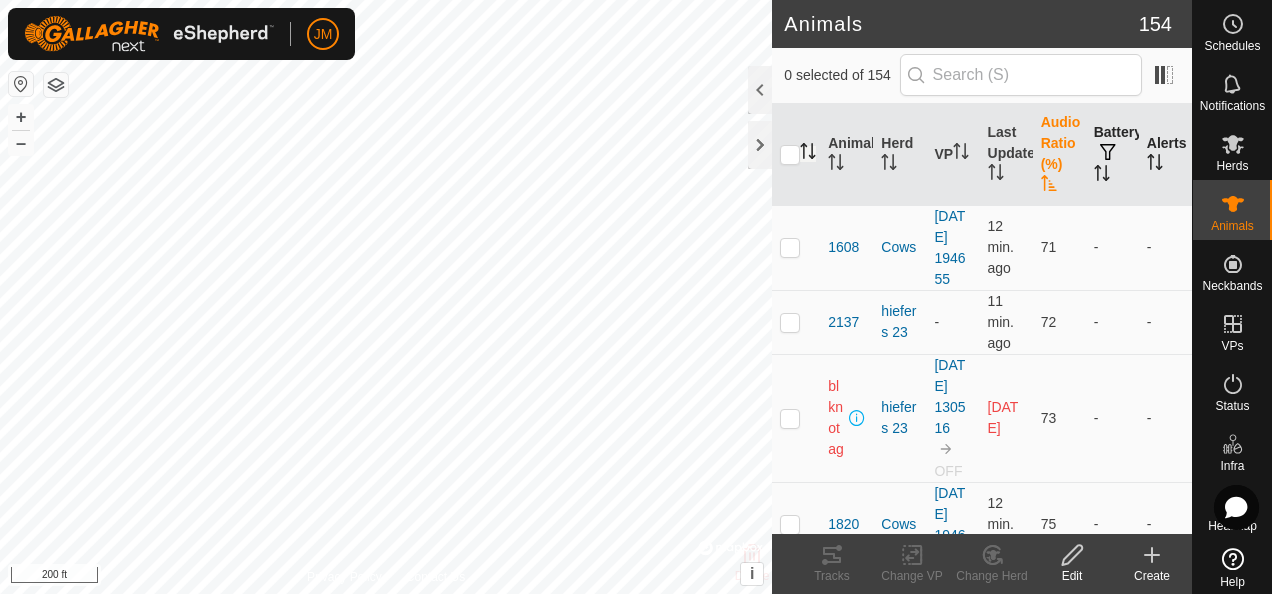 click on "Audio Ratio (%)" at bounding box center (1059, 155) 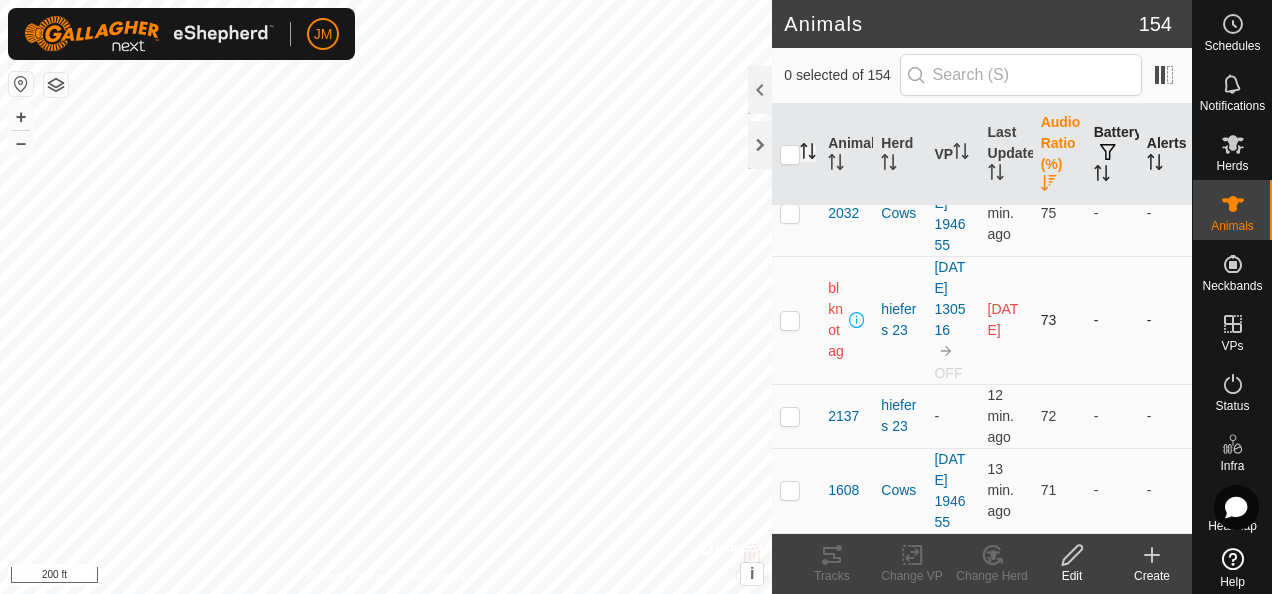 scroll, scrollTop: 15901, scrollLeft: 0, axis: vertical 